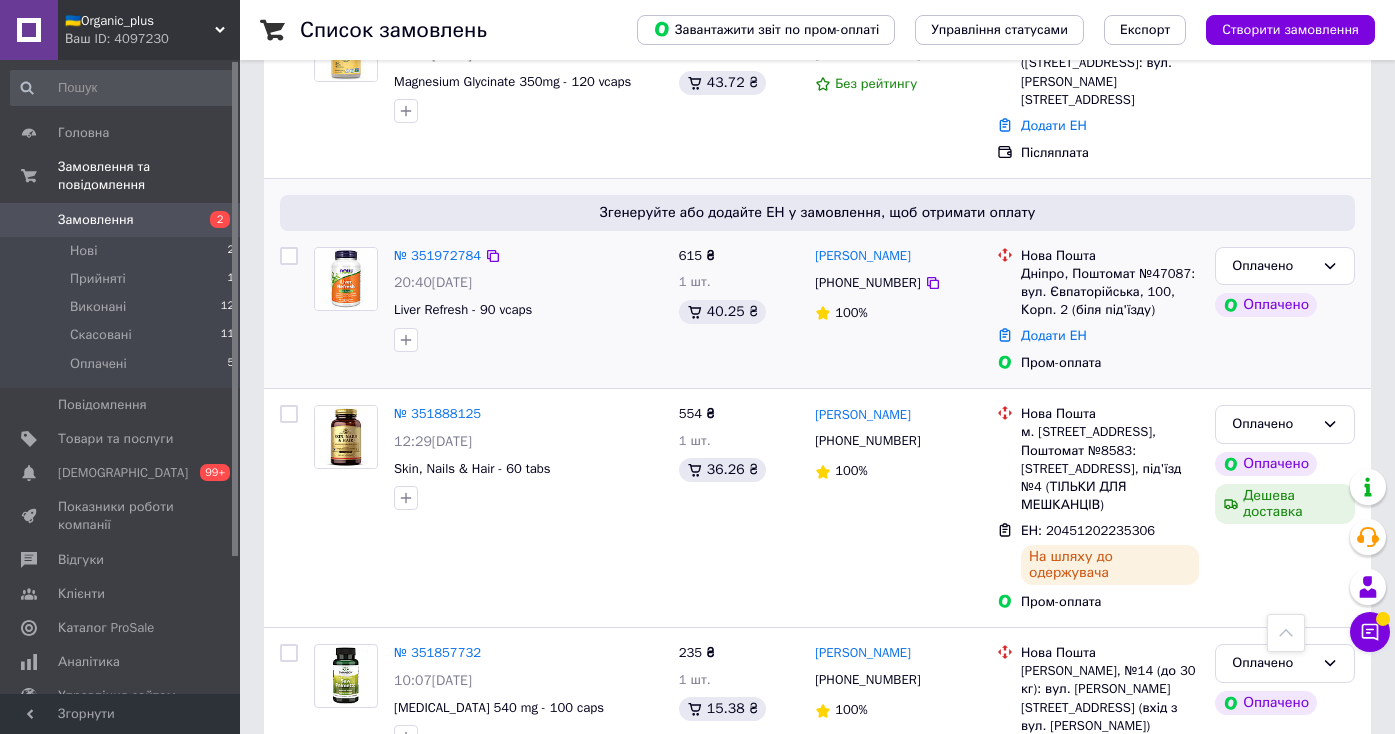 scroll, scrollTop: 789, scrollLeft: 0, axis: vertical 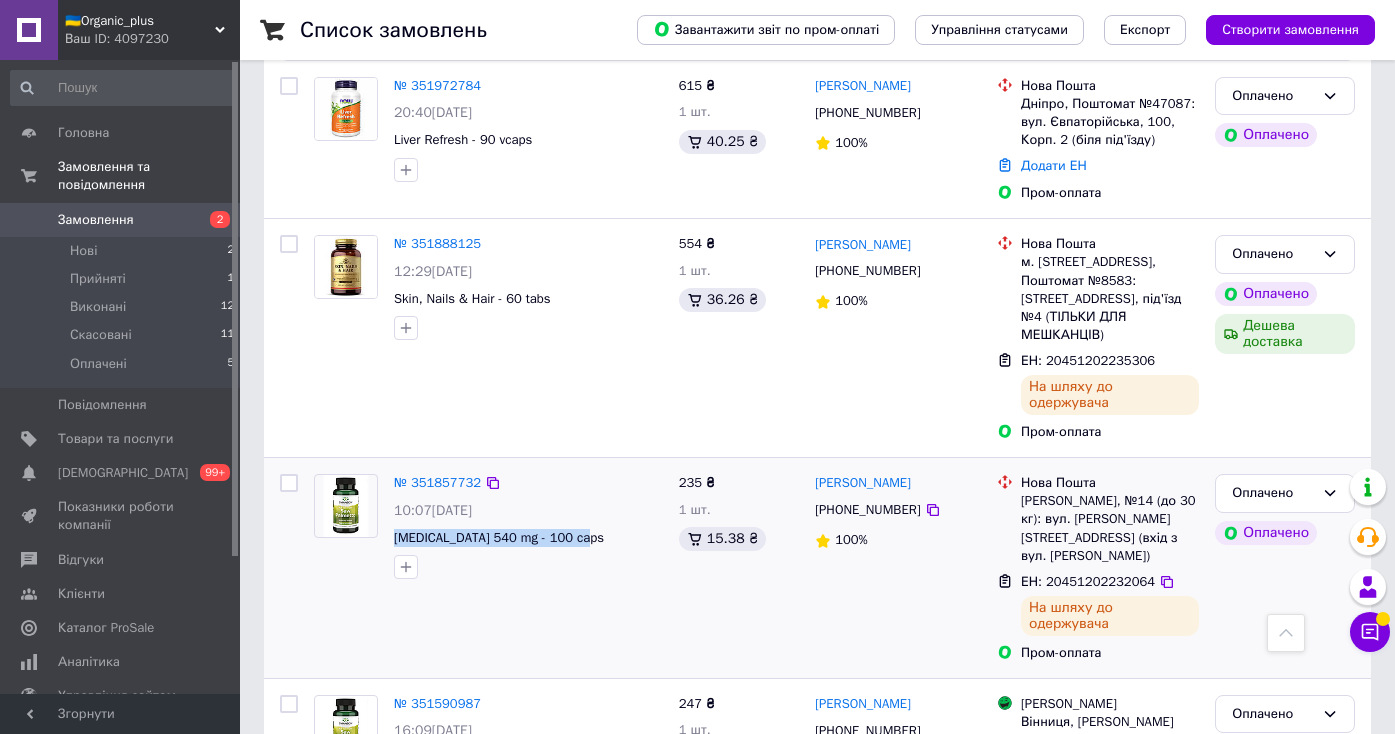 drag, startPoint x: 388, startPoint y: 482, endPoint x: 599, endPoint y: 487, distance: 211.05923 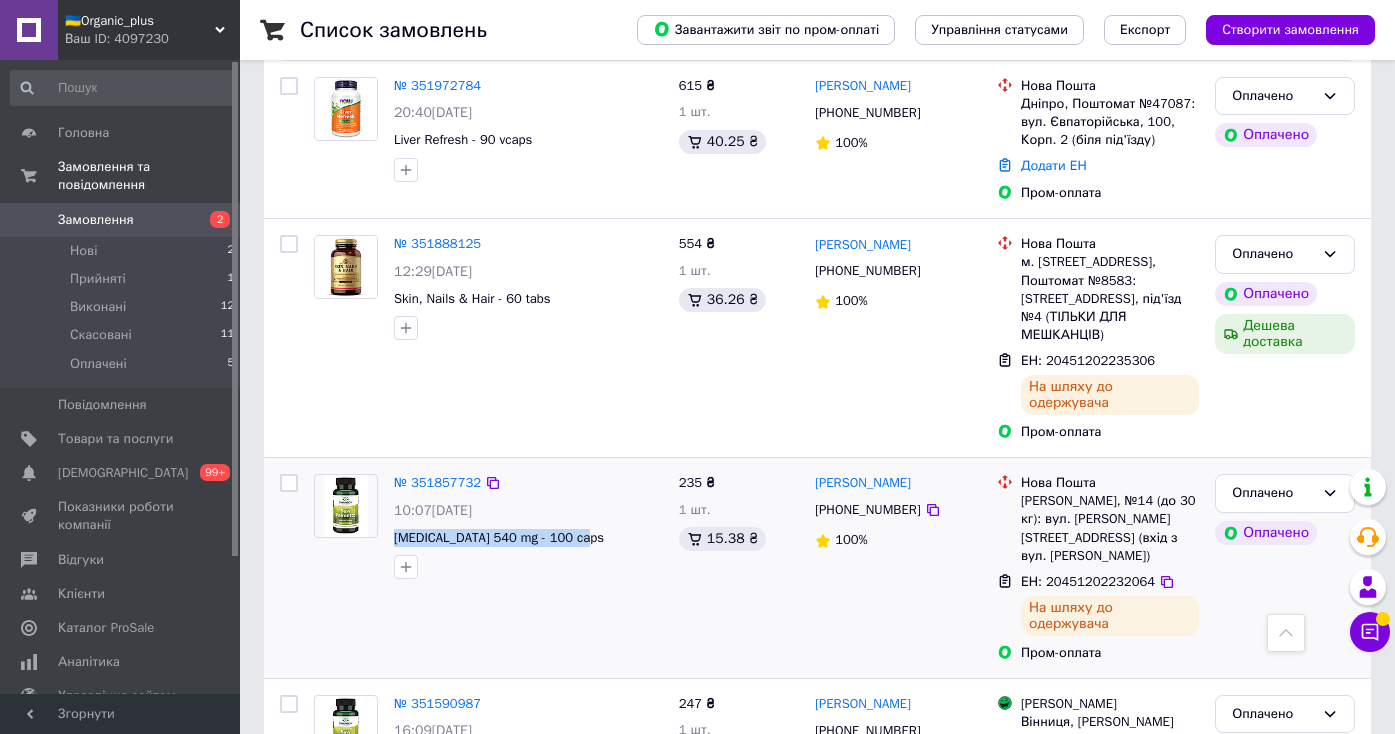 click on "№ 351857732 10:07, 09.07.2025 Saw Palmetto 540 mg - 100 caps" at bounding box center (528, 526) 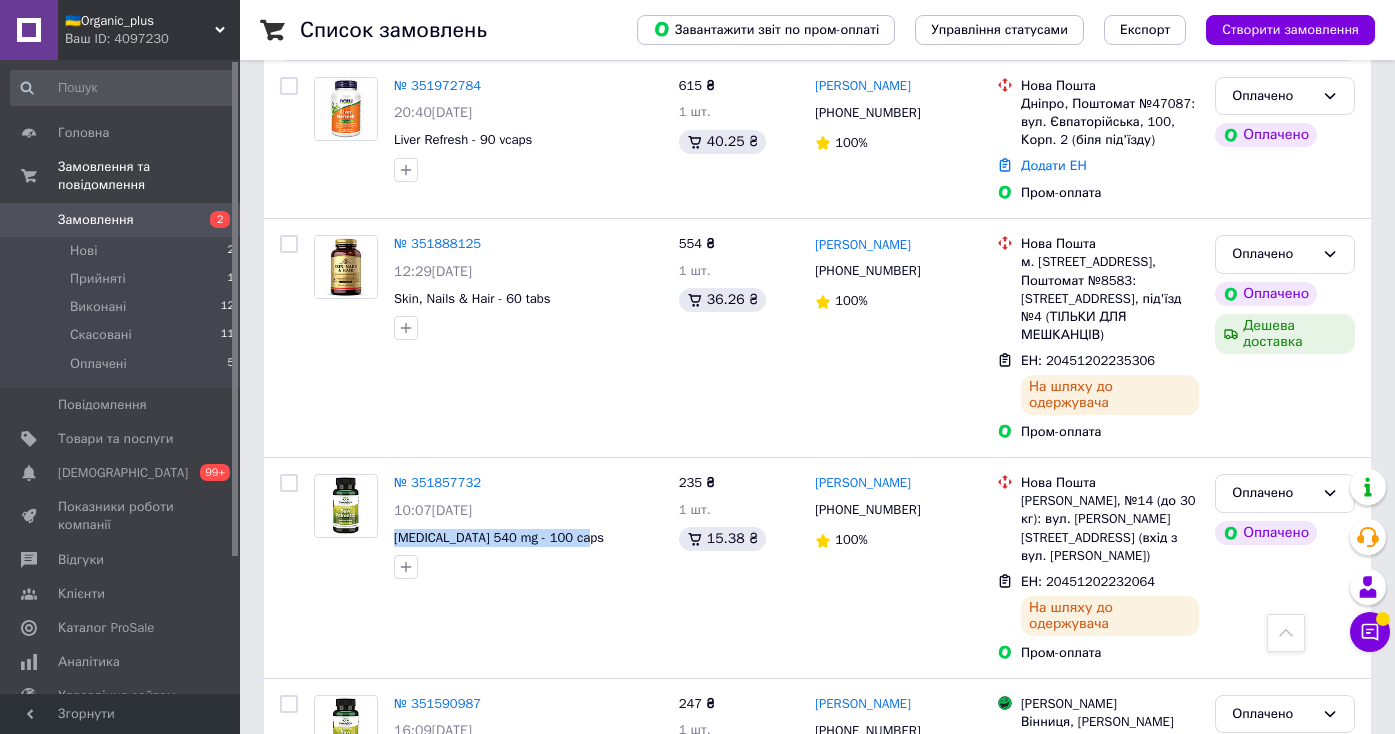 copy on "[MEDICAL_DATA] 540 mg - 100 caps" 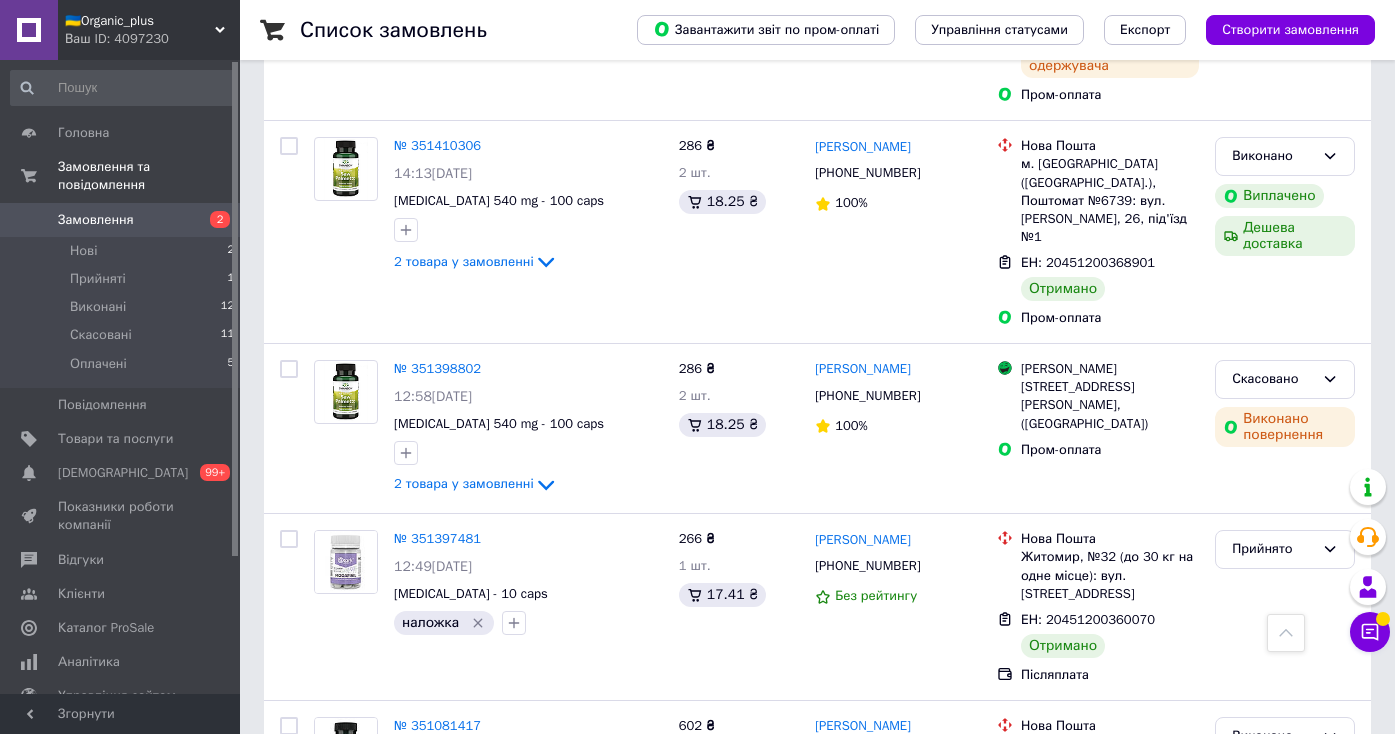 scroll, scrollTop: 1649, scrollLeft: 0, axis: vertical 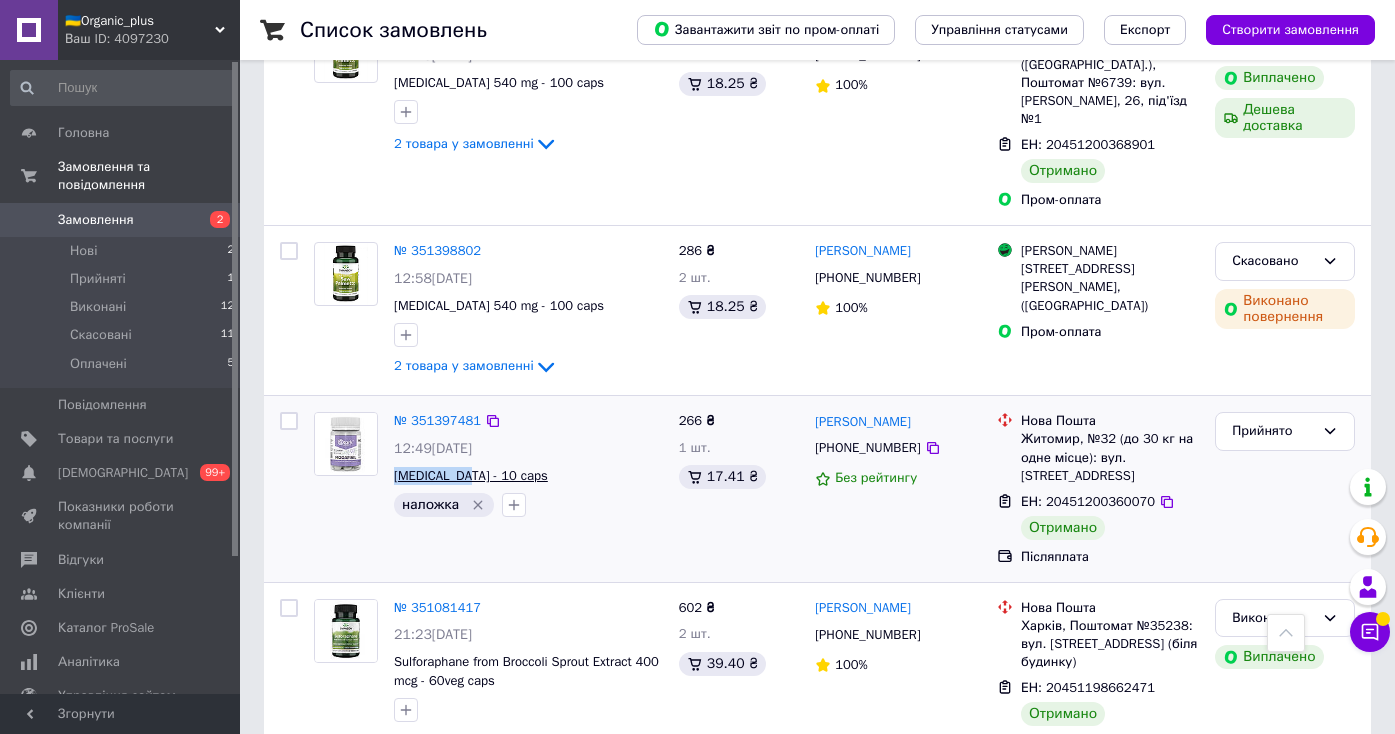 drag, startPoint x: 387, startPoint y: 382, endPoint x: 457, endPoint y: 387, distance: 70.178345 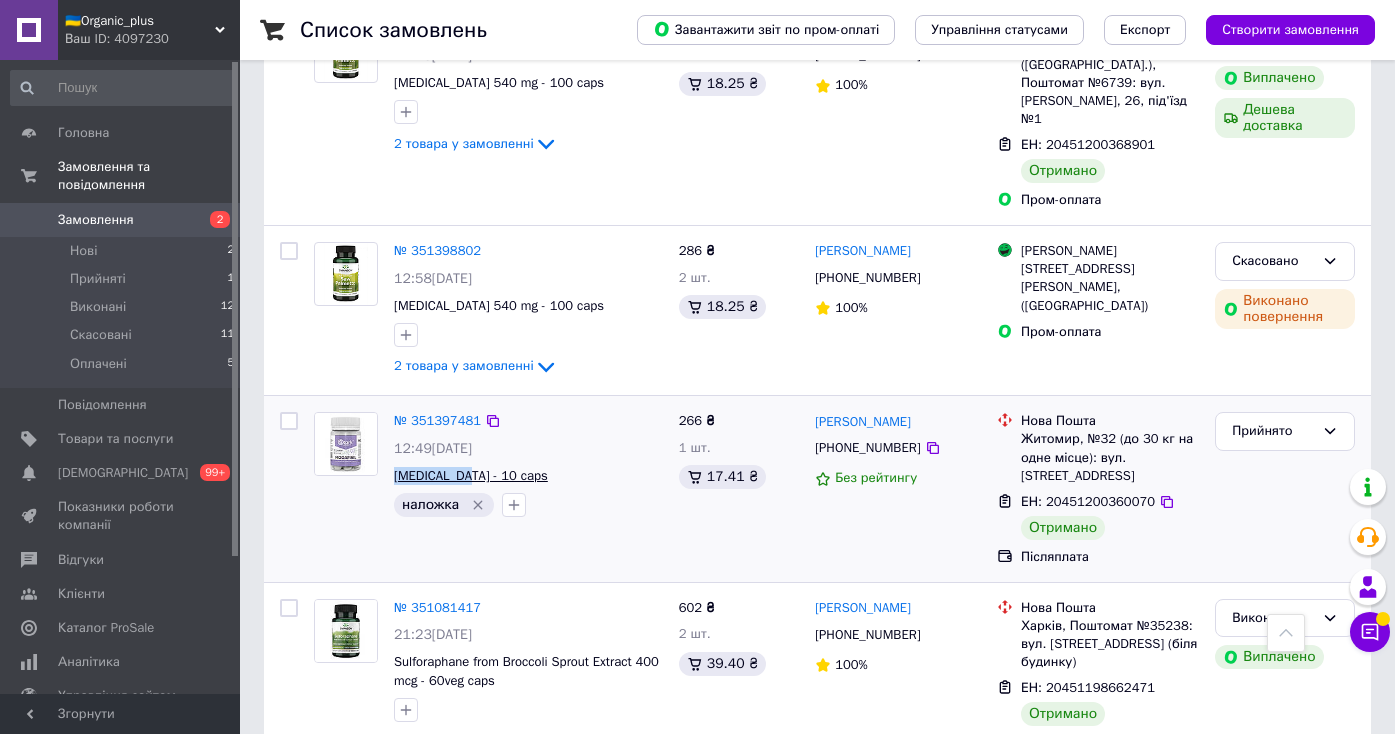 click on "№ 351397481 12:49, 06.07.2025 Modafinil - 10 caps наложка" at bounding box center (528, 464) 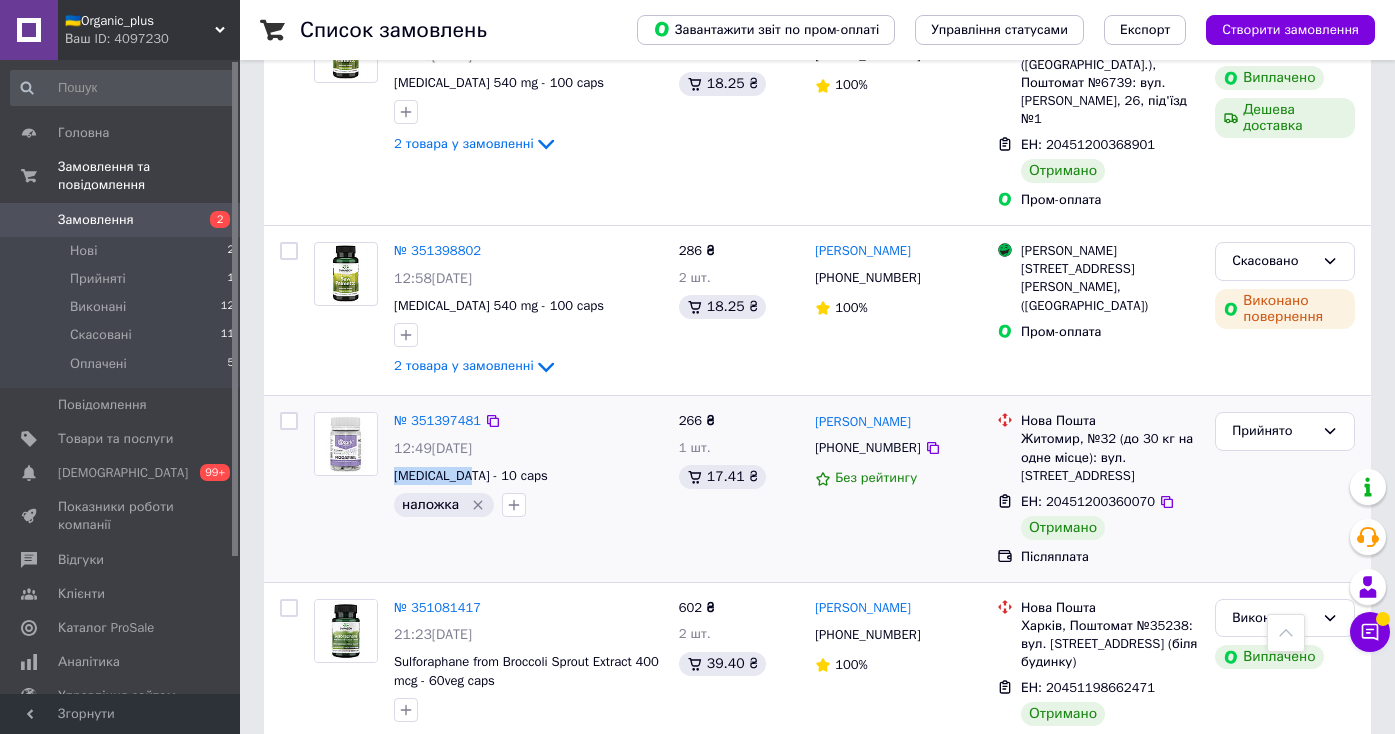 copy on "Modafinil -" 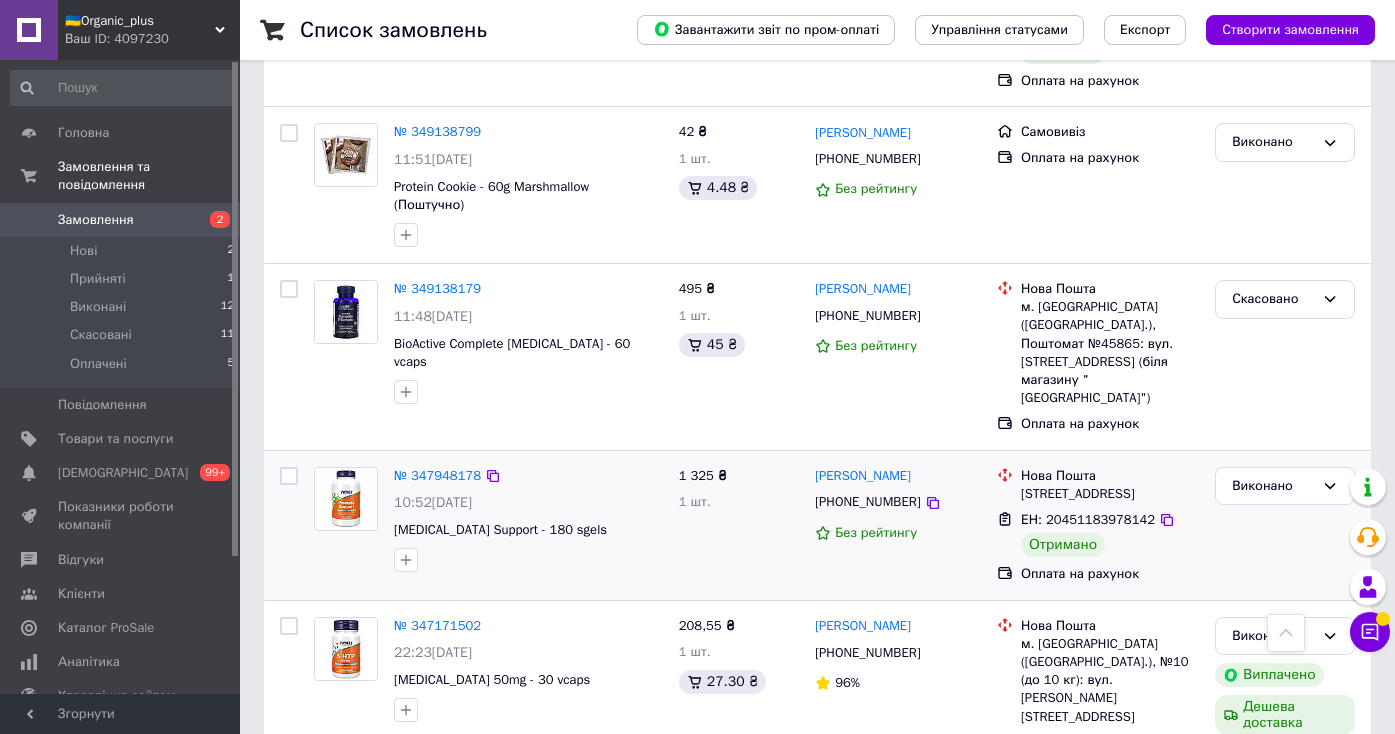 scroll, scrollTop: 2591, scrollLeft: 0, axis: vertical 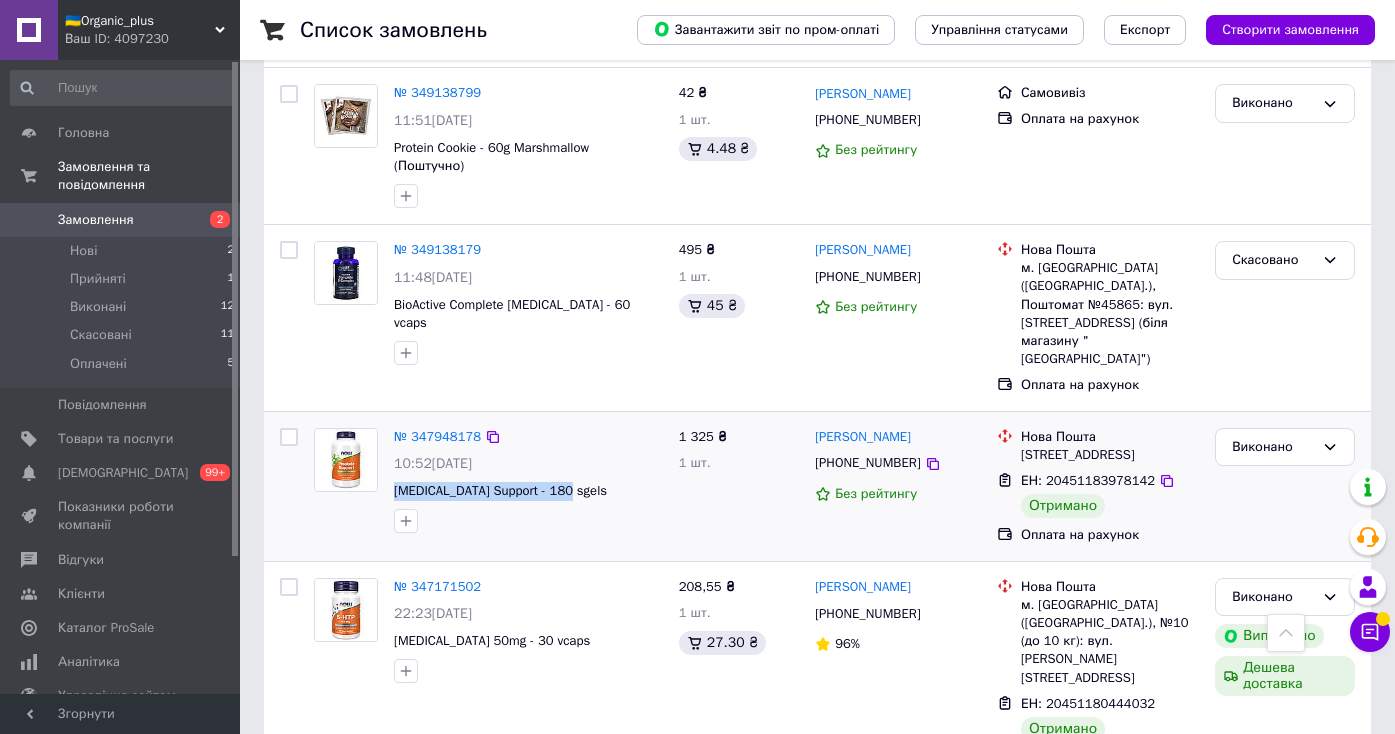 drag, startPoint x: 595, startPoint y: 330, endPoint x: 389, endPoint y: 325, distance: 206.06067 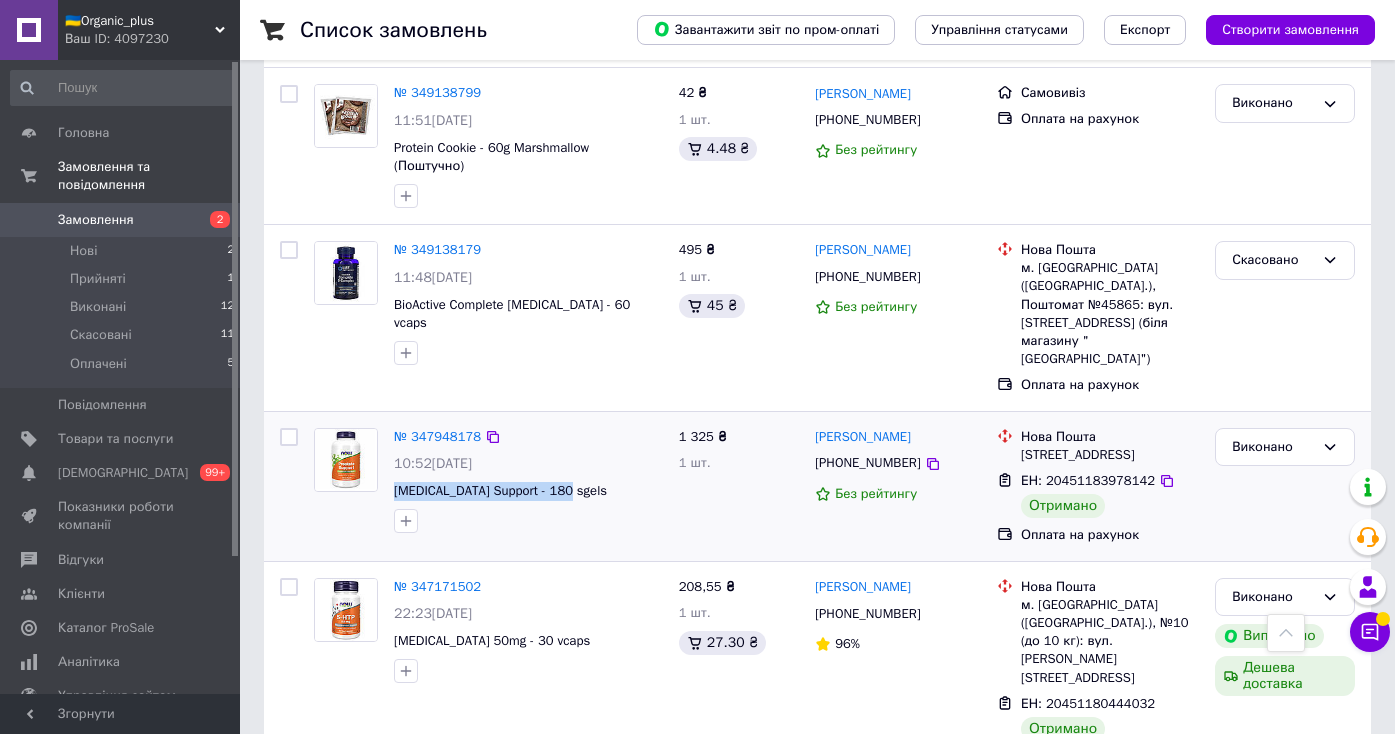 click on "№ 347948178 10:52, 12.06.2025 Prostate Support - 180 sgels" at bounding box center (528, 480) 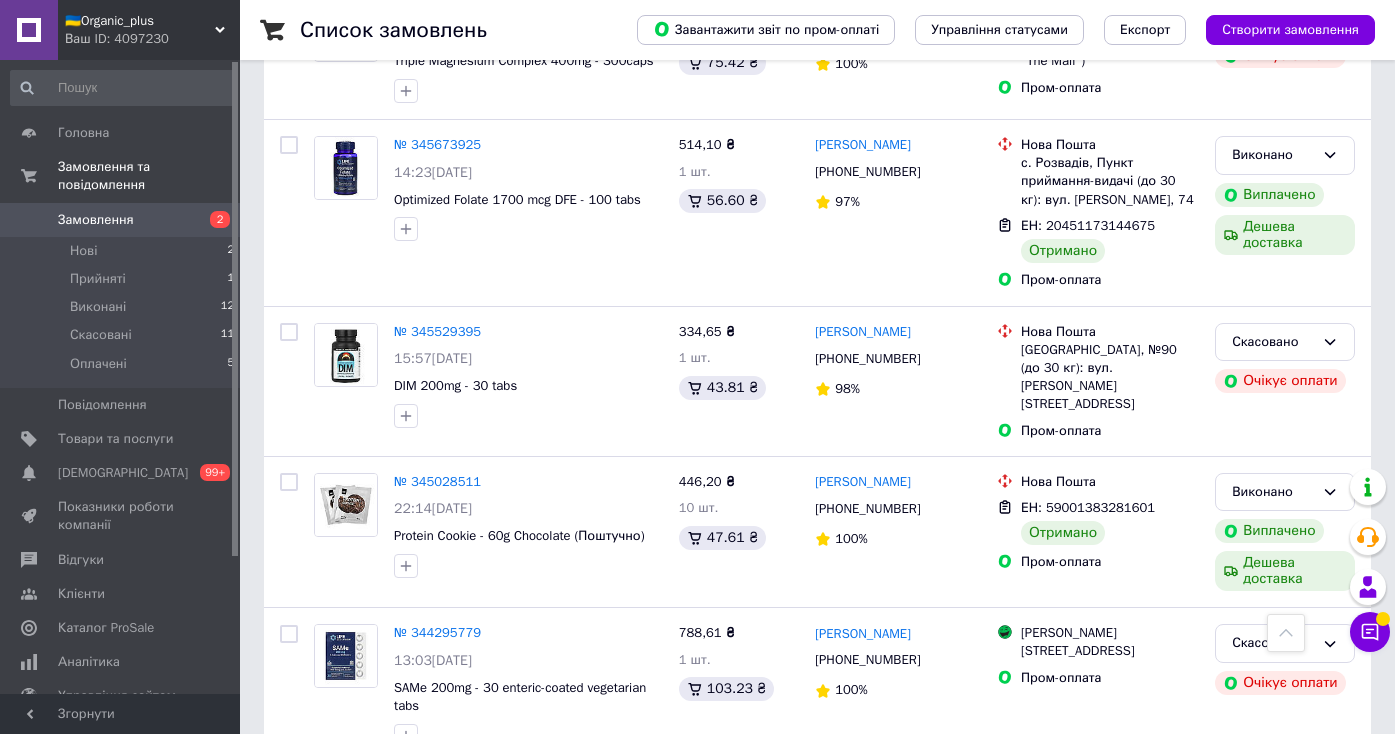 scroll, scrollTop: 4037, scrollLeft: 0, axis: vertical 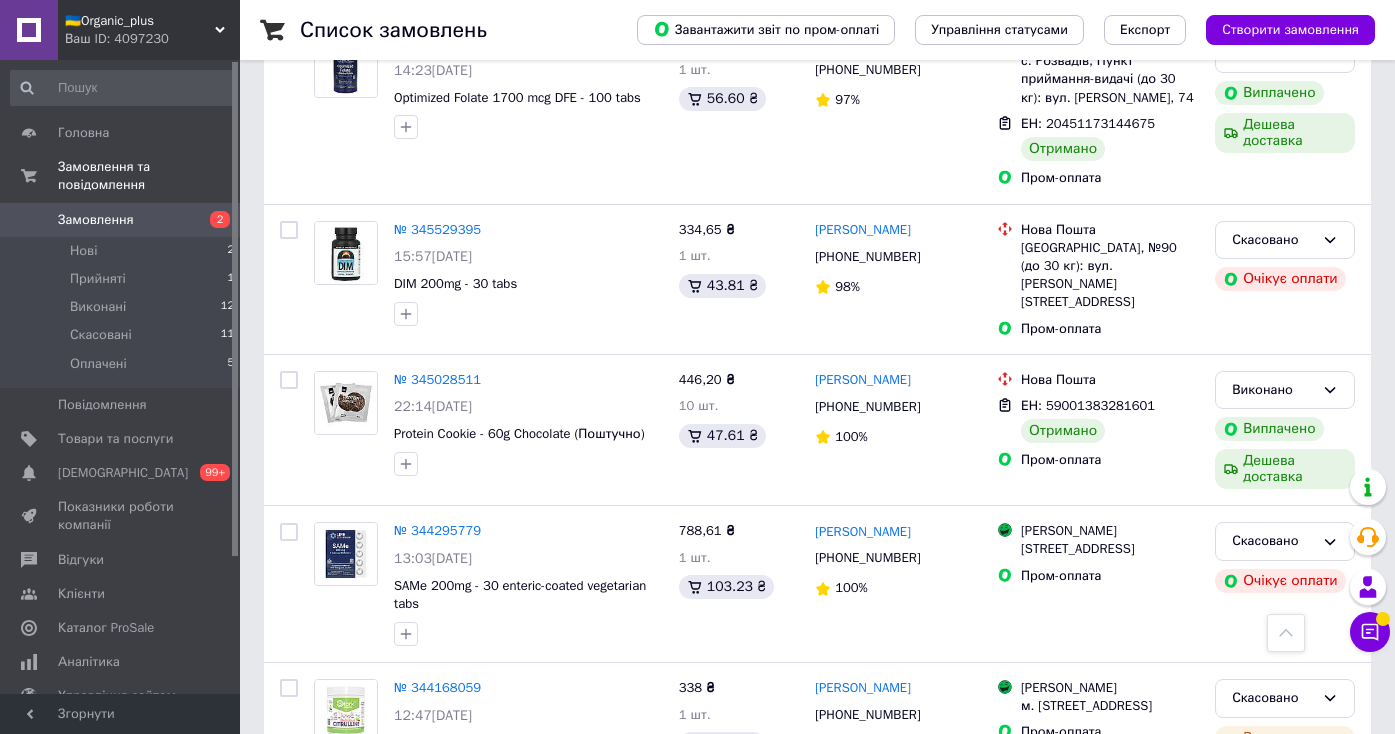 click on "🇺🇦Organic_plus Ваш ID: 4097230" at bounding box center [149, 30] 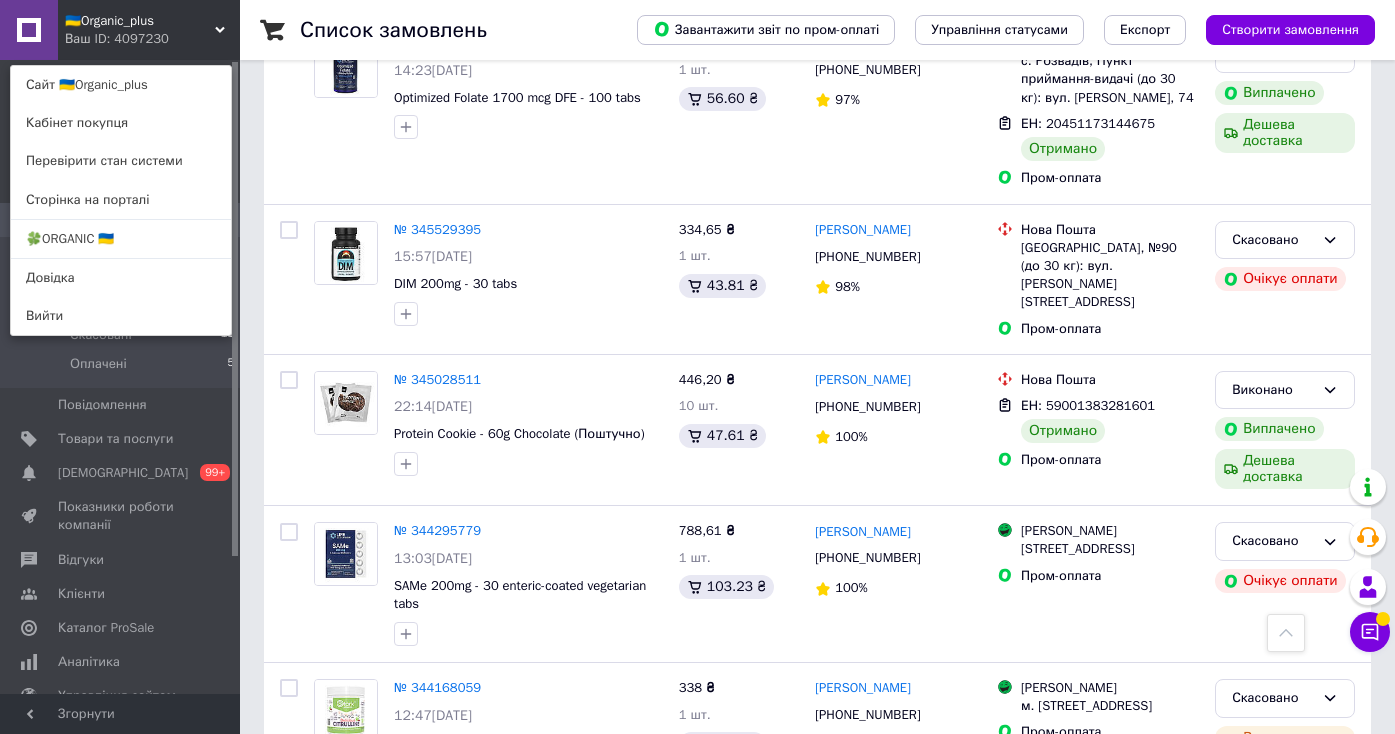 click 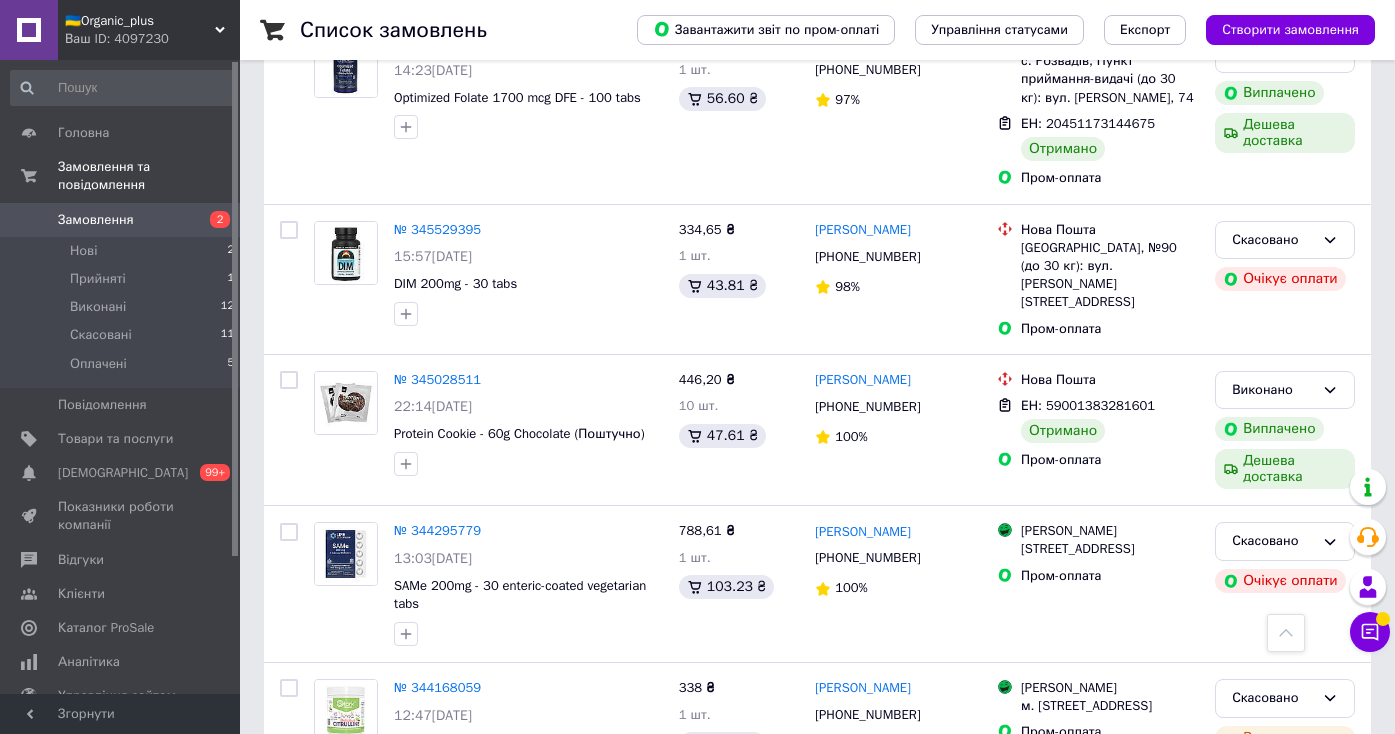 click 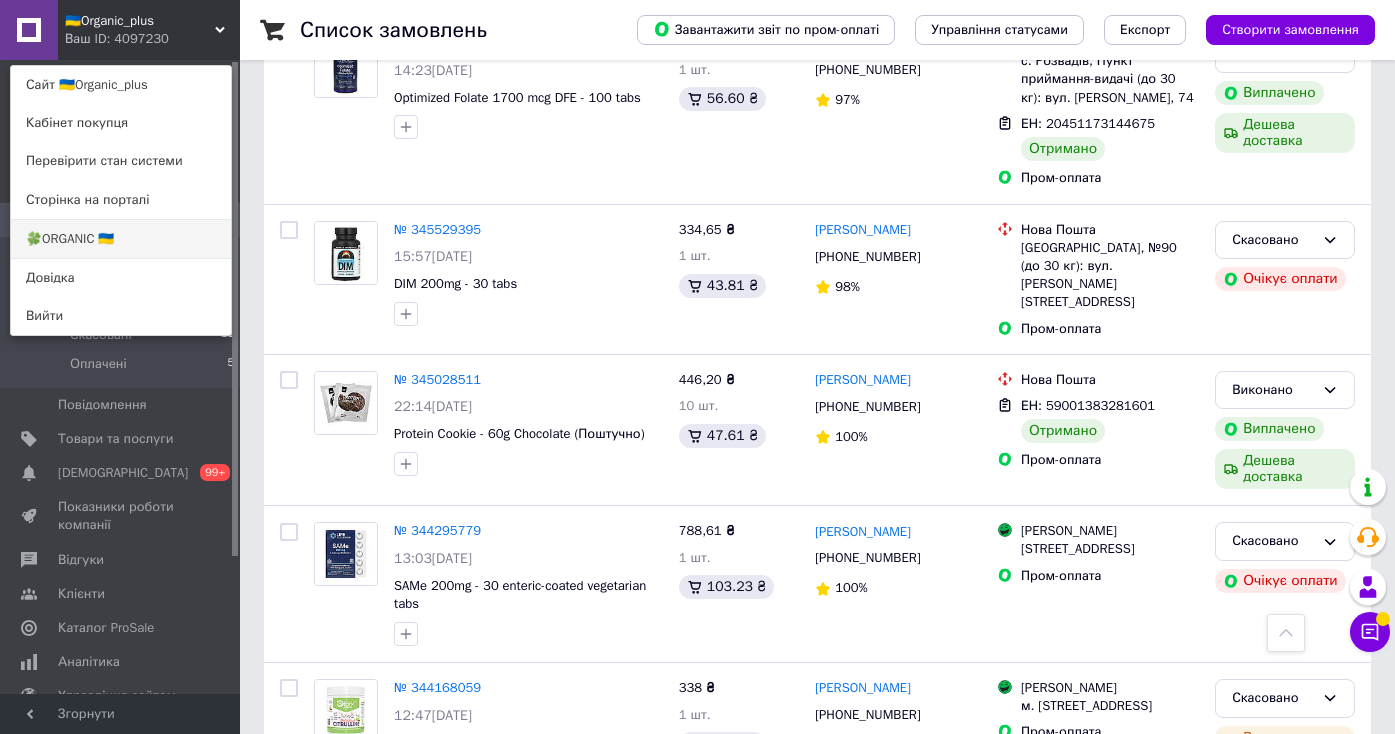 click on "🍀ORGANIC 🇺🇦" at bounding box center [121, 239] 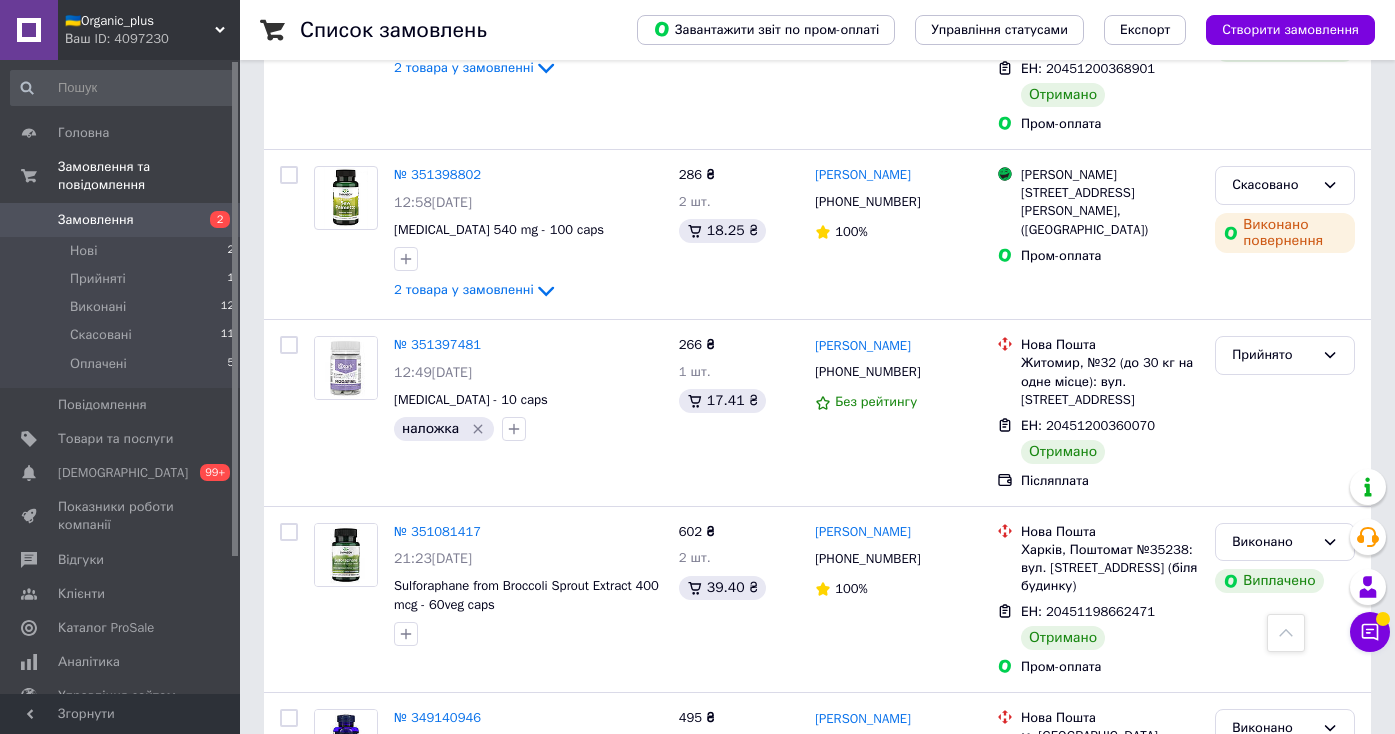 scroll, scrollTop: 1706, scrollLeft: 0, axis: vertical 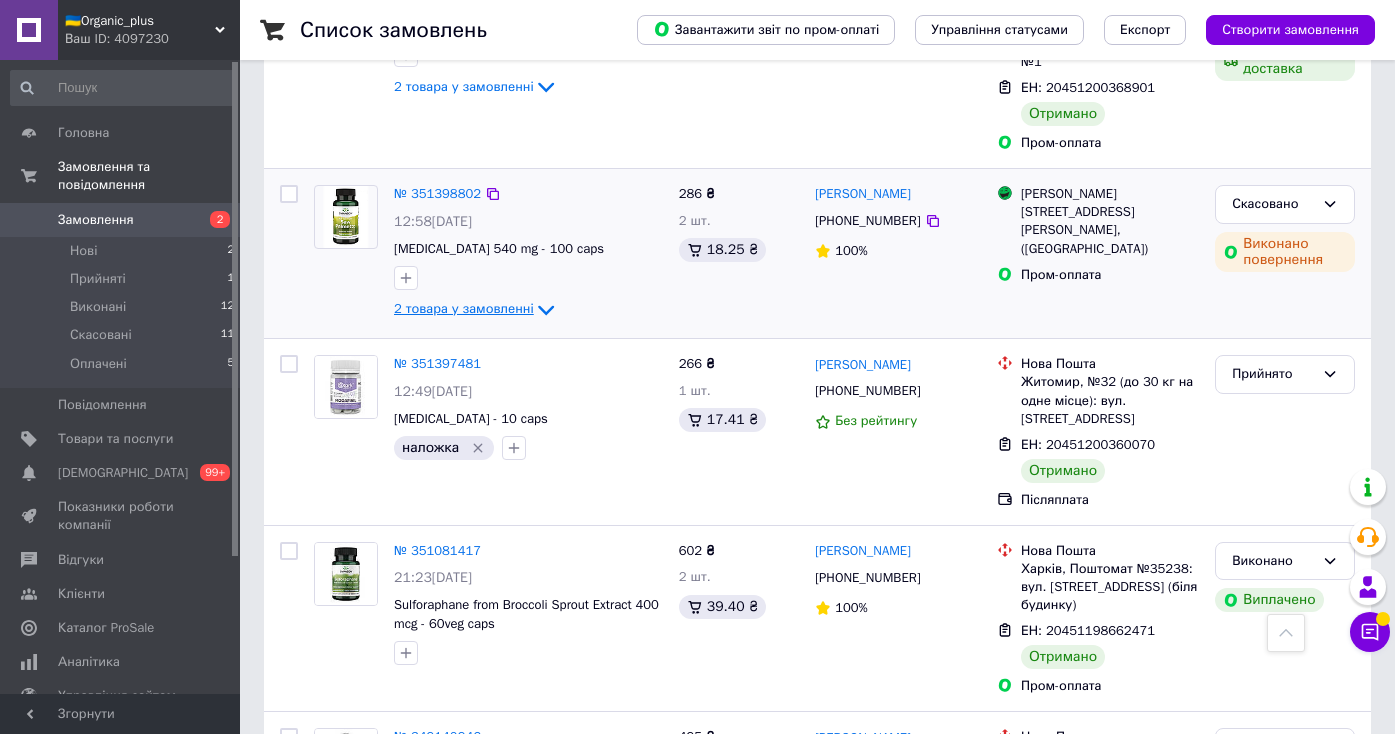 click 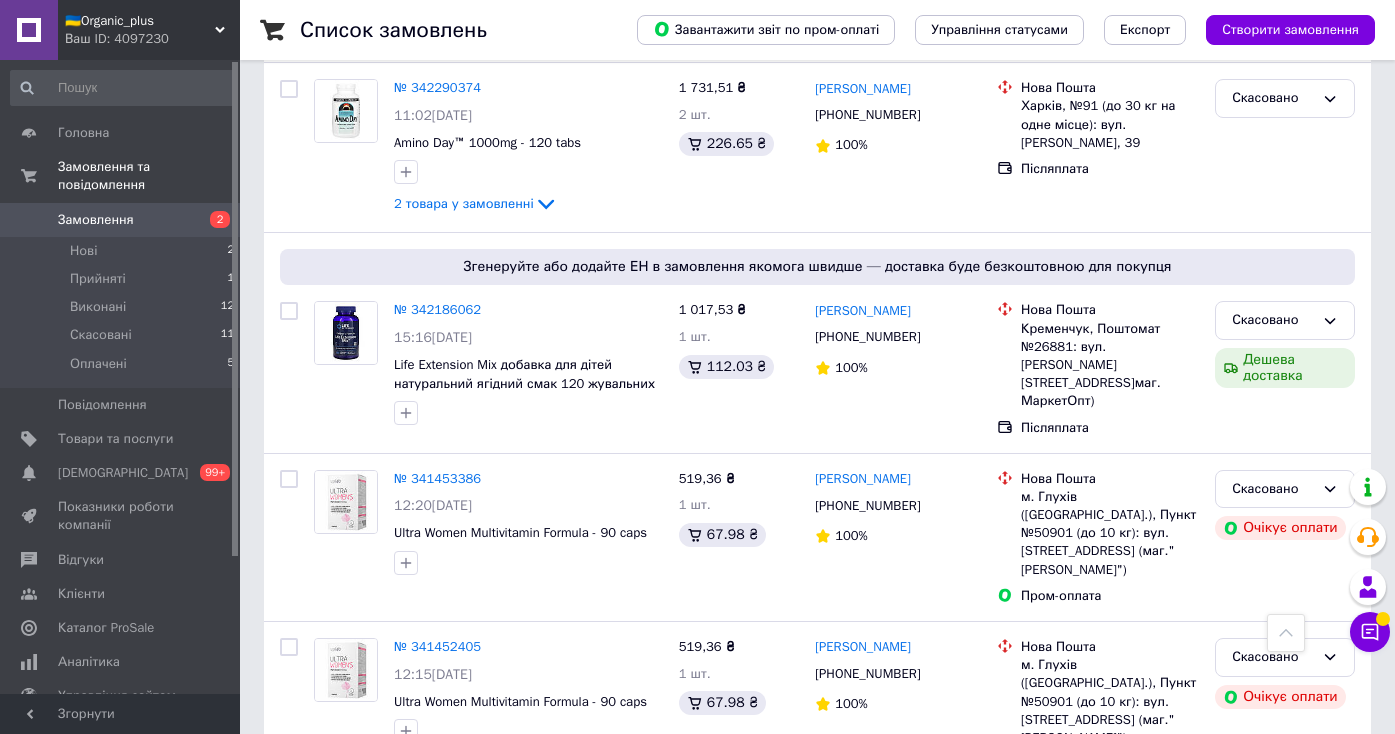 scroll, scrollTop: 5251, scrollLeft: 0, axis: vertical 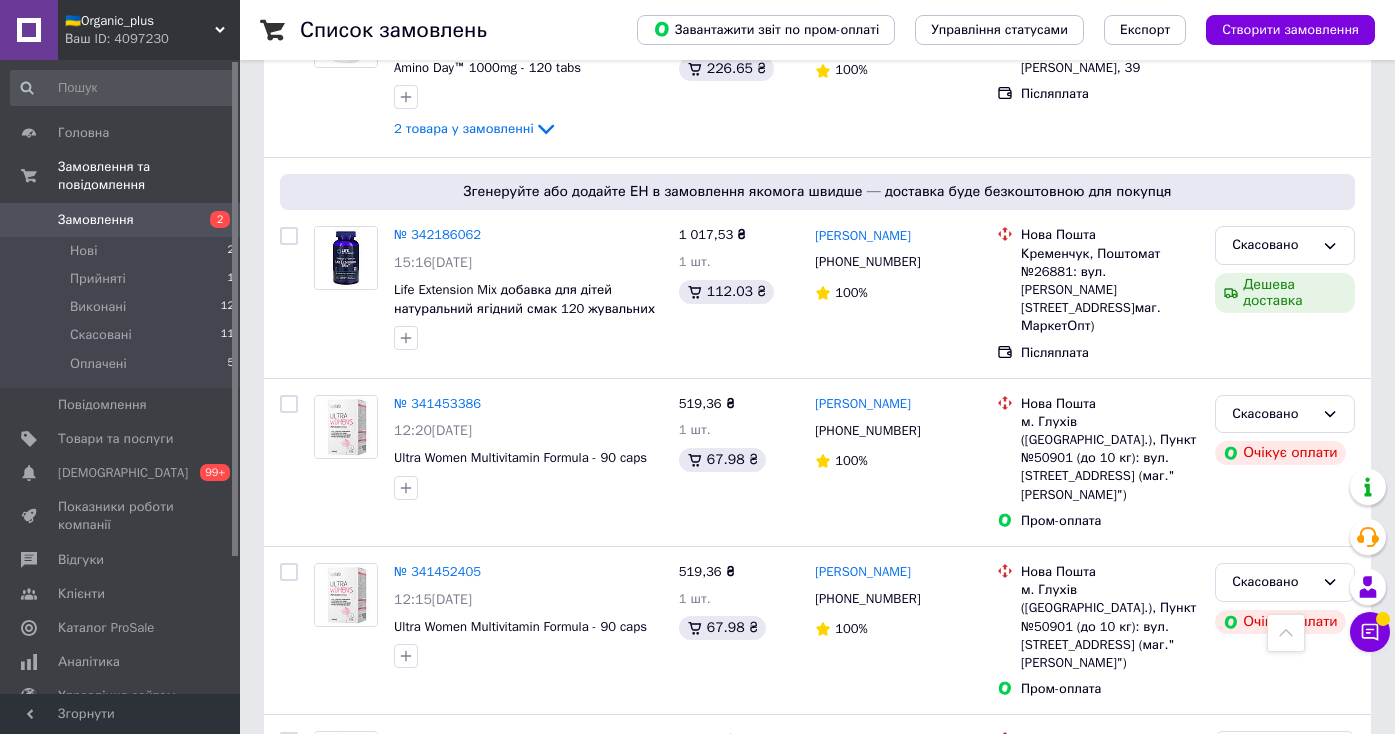 click on "🇺🇦Organic_plus Ваш ID: 4097230" at bounding box center [149, 30] 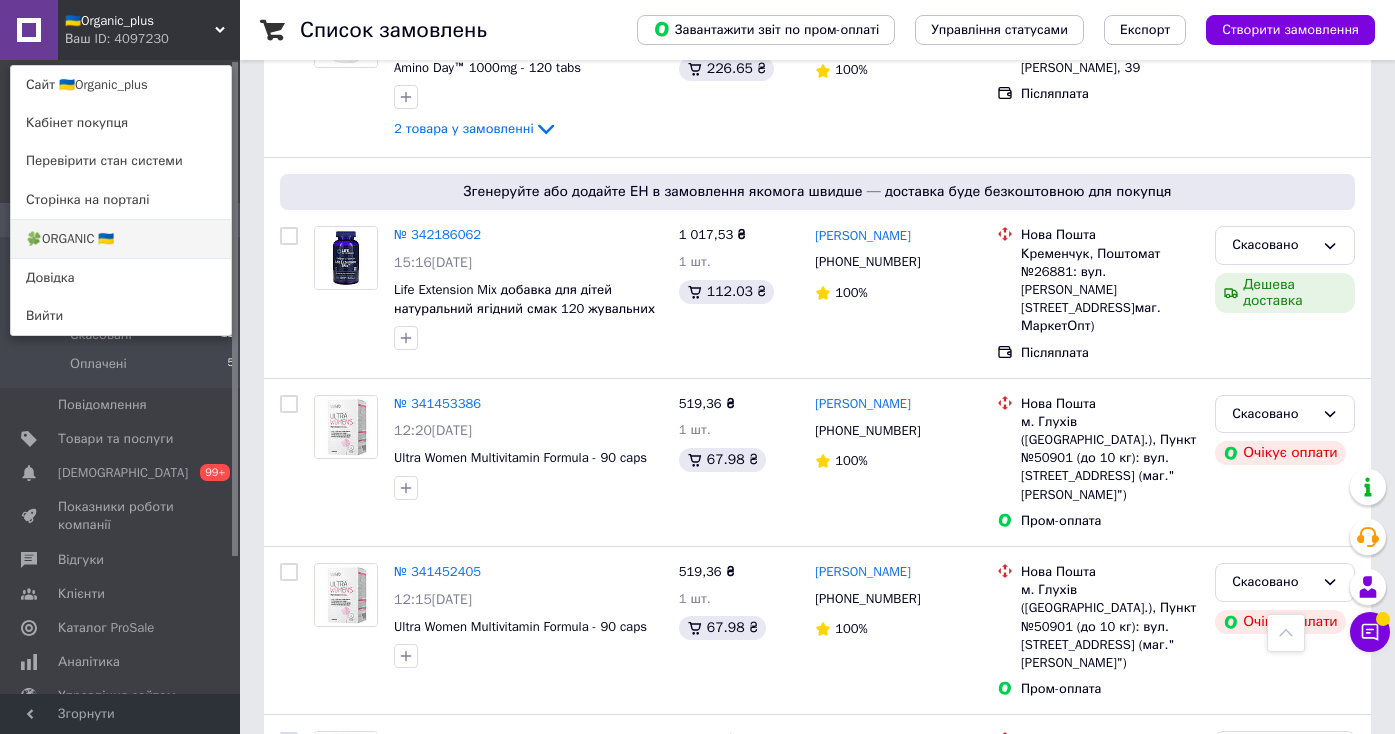 click on "🍀ORGANIC 🇺🇦" at bounding box center [121, 239] 